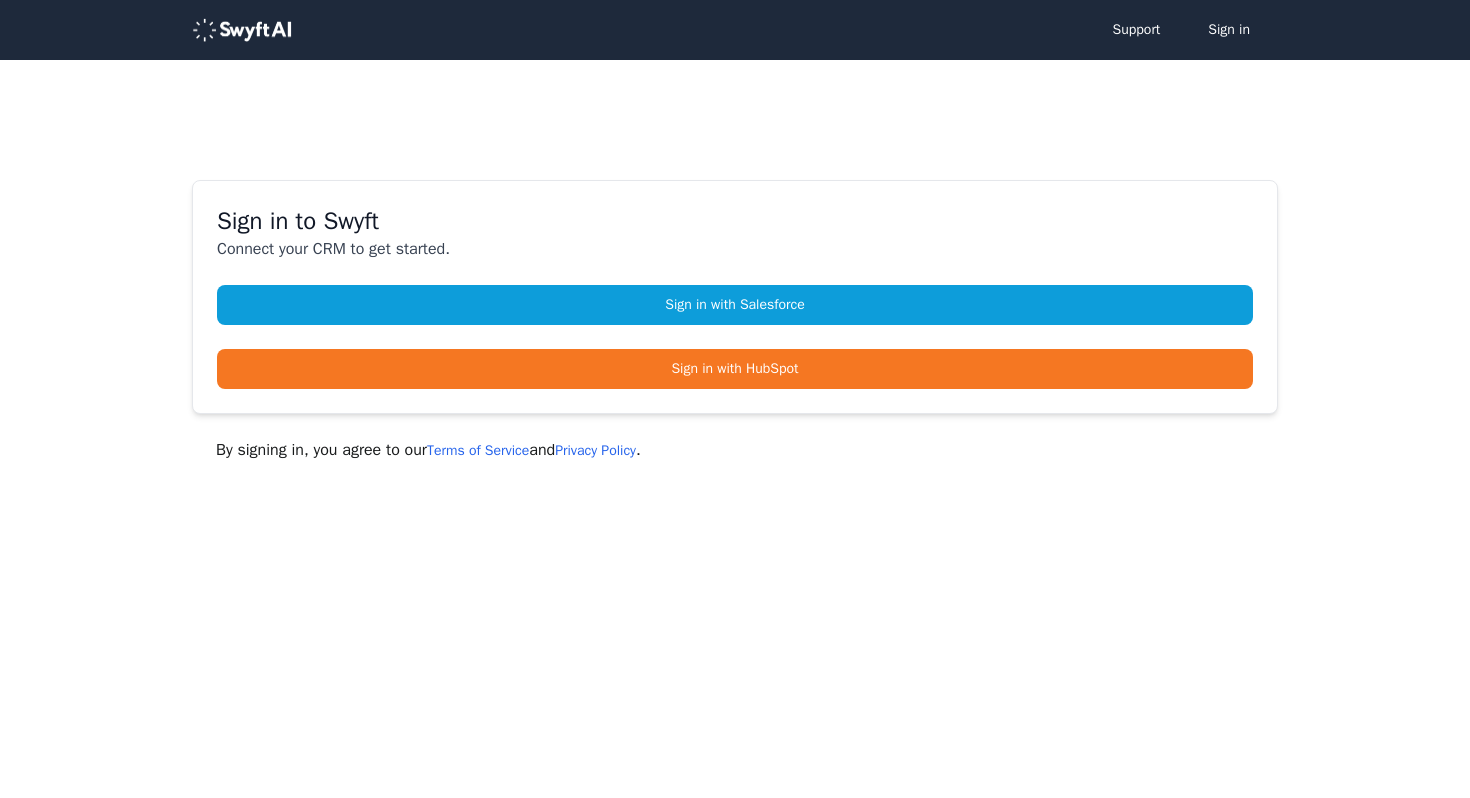 scroll, scrollTop: 0, scrollLeft: 0, axis: both 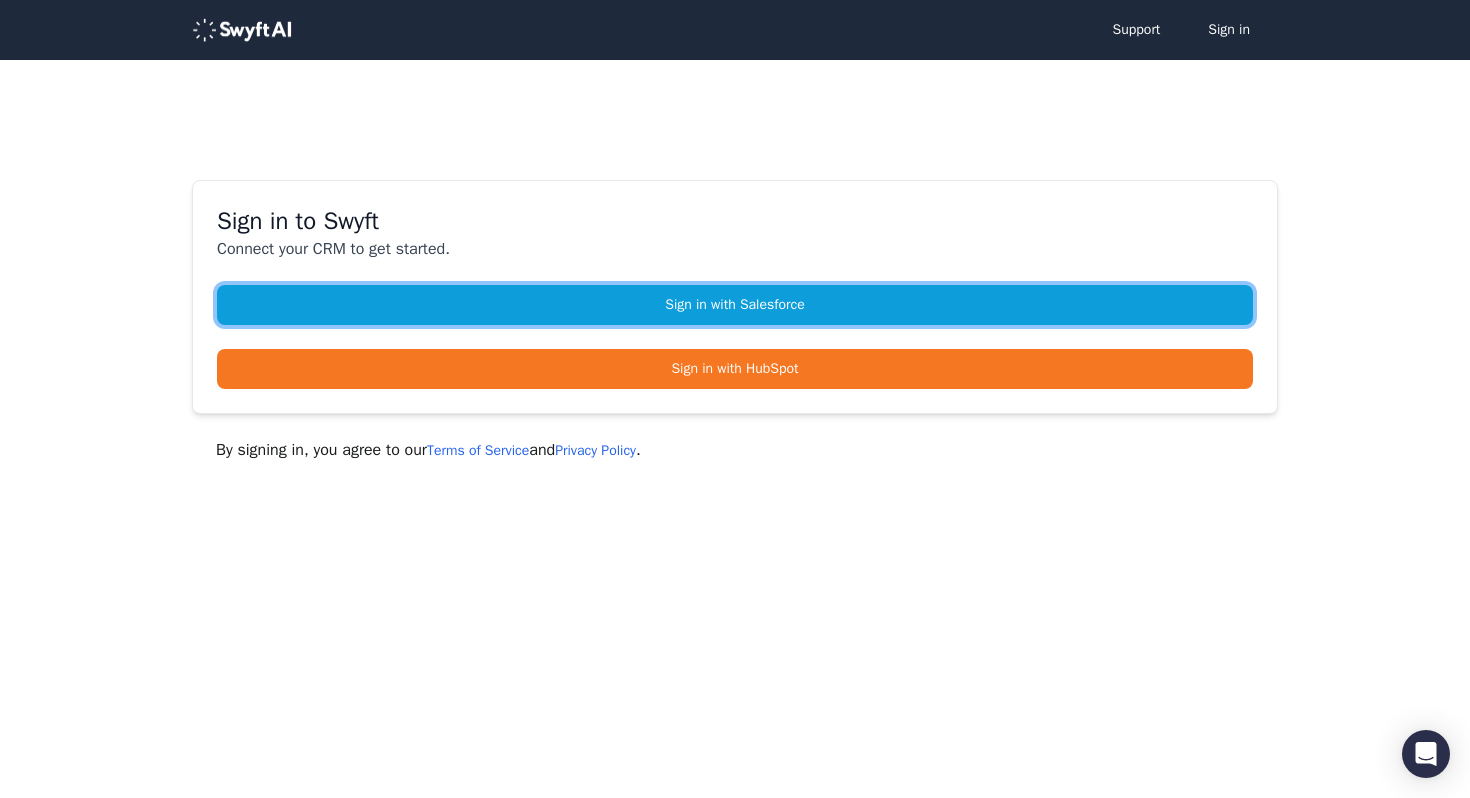 click on "Sign in with Salesforce" at bounding box center (735, 305) 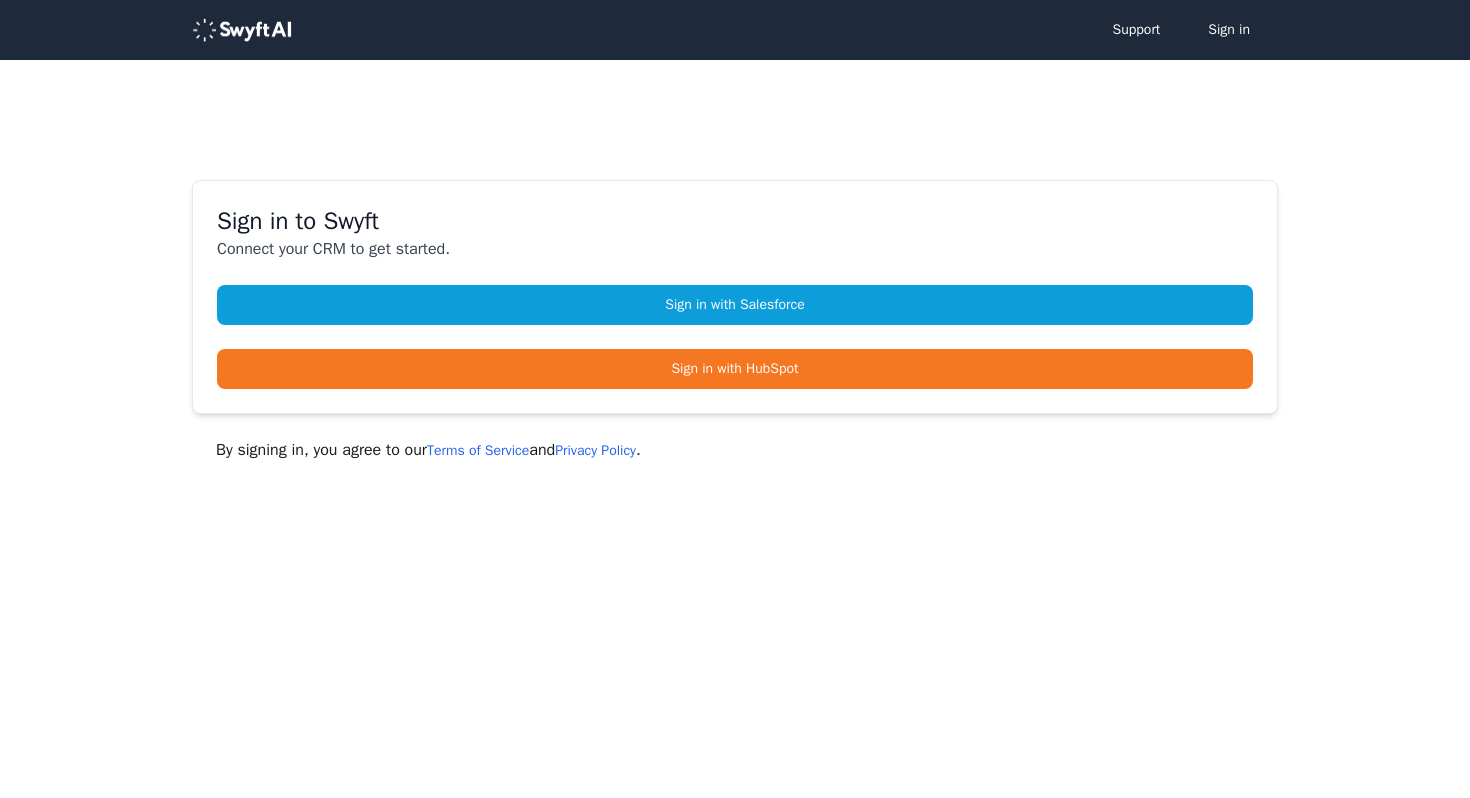 scroll, scrollTop: 0, scrollLeft: 0, axis: both 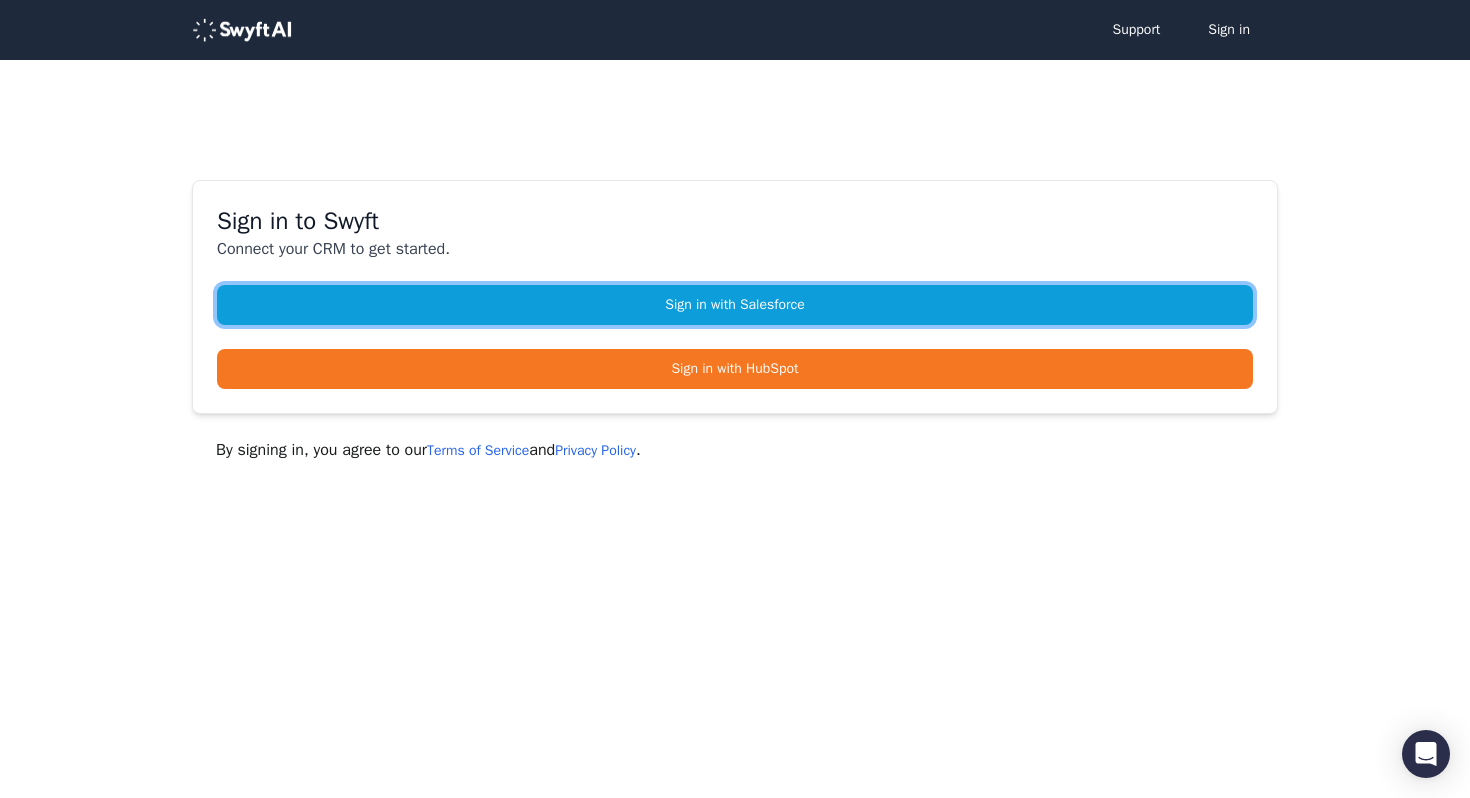 click on "Sign in with Salesforce" at bounding box center [735, 305] 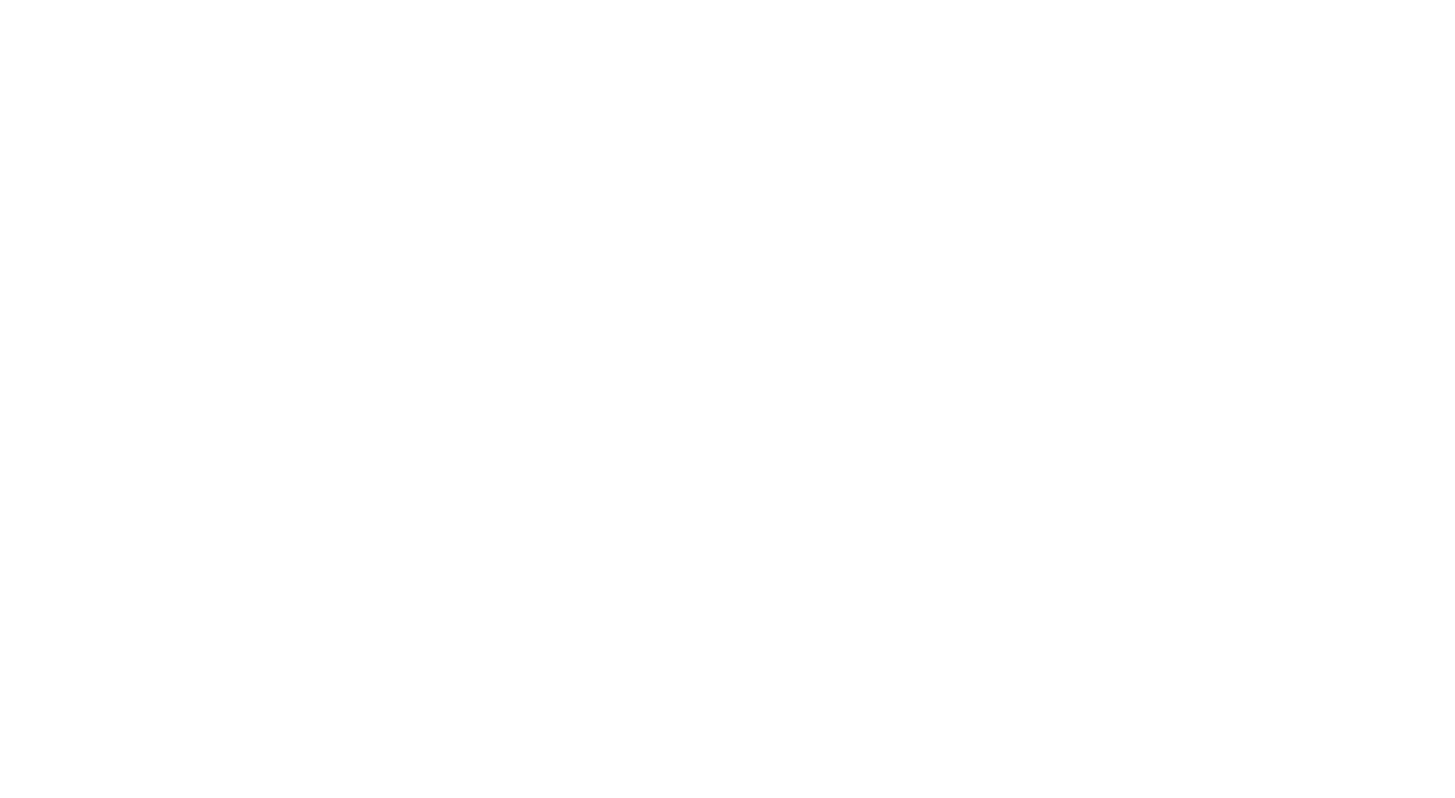 scroll, scrollTop: 0, scrollLeft: 0, axis: both 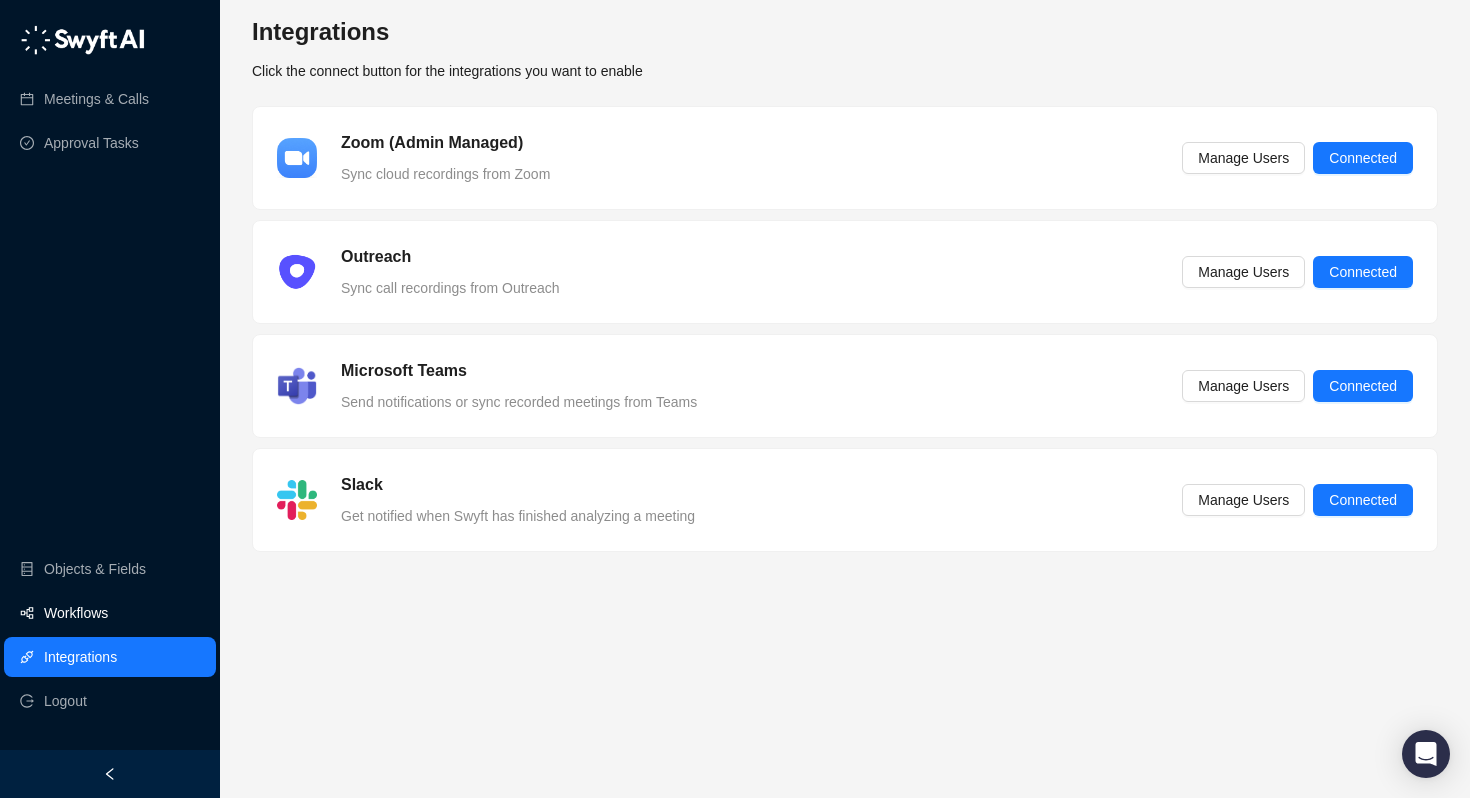 click on "Workflows" at bounding box center (76, 613) 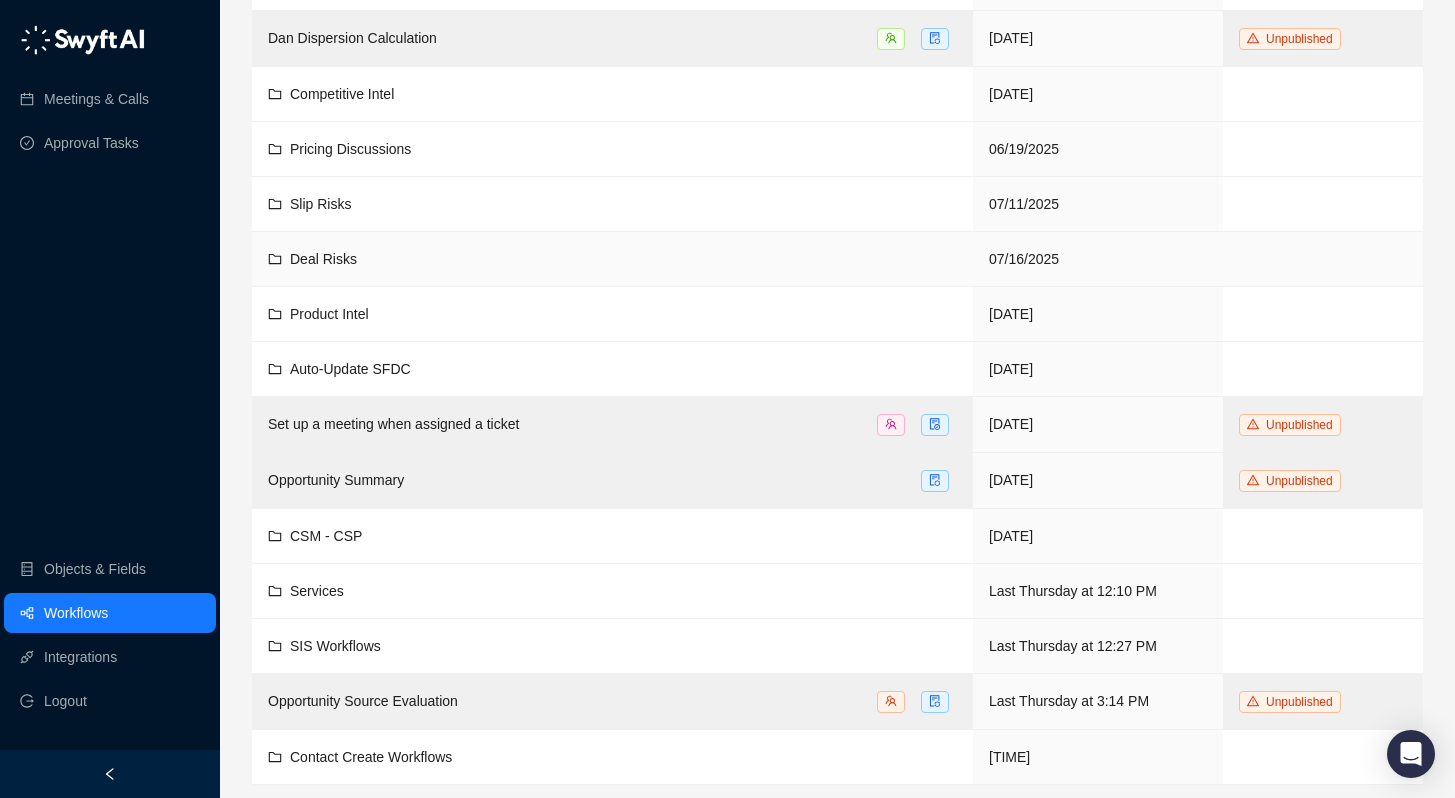 scroll, scrollTop: 218, scrollLeft: 0, axis: vertical 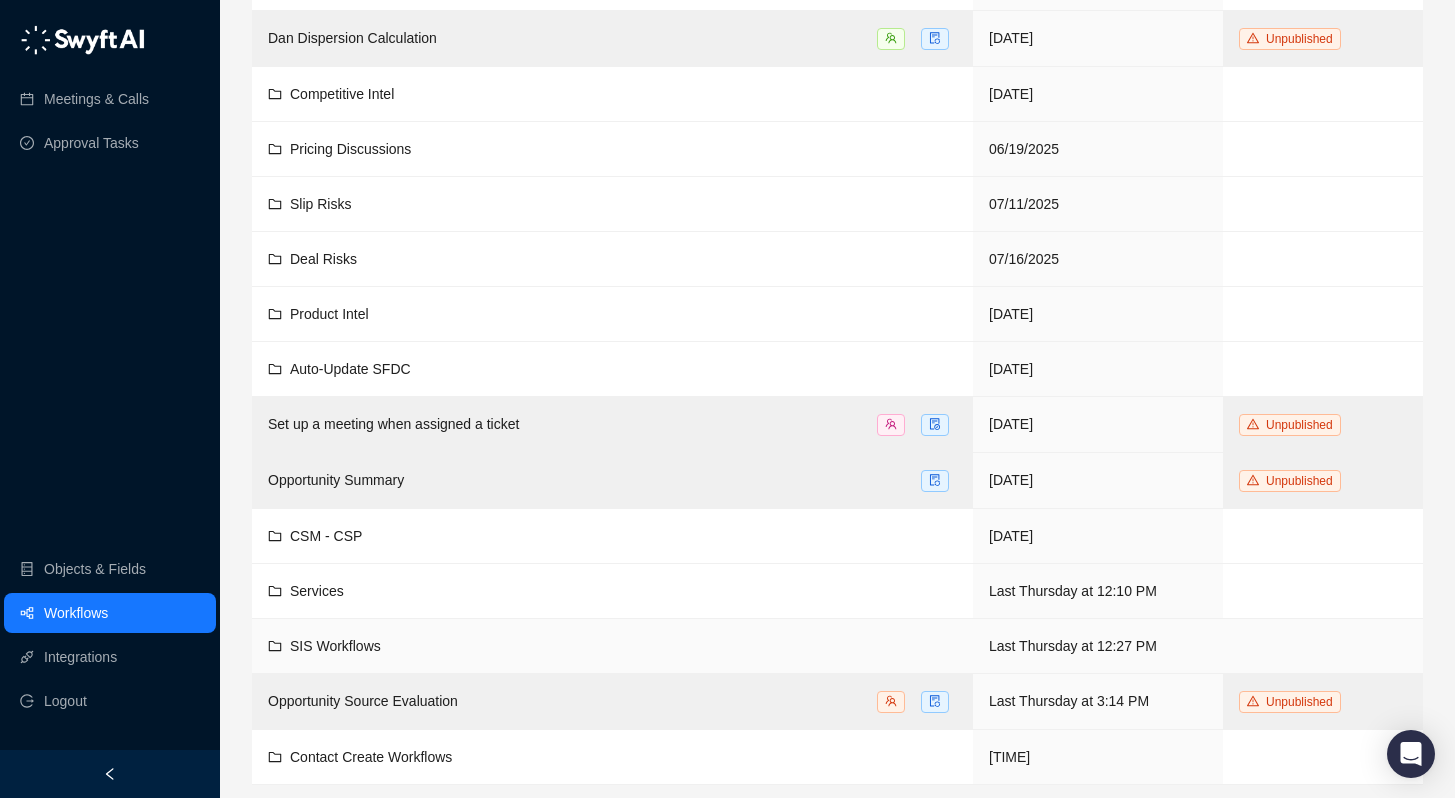 click on "SIS Workflows" at bounding box center (335, 646) 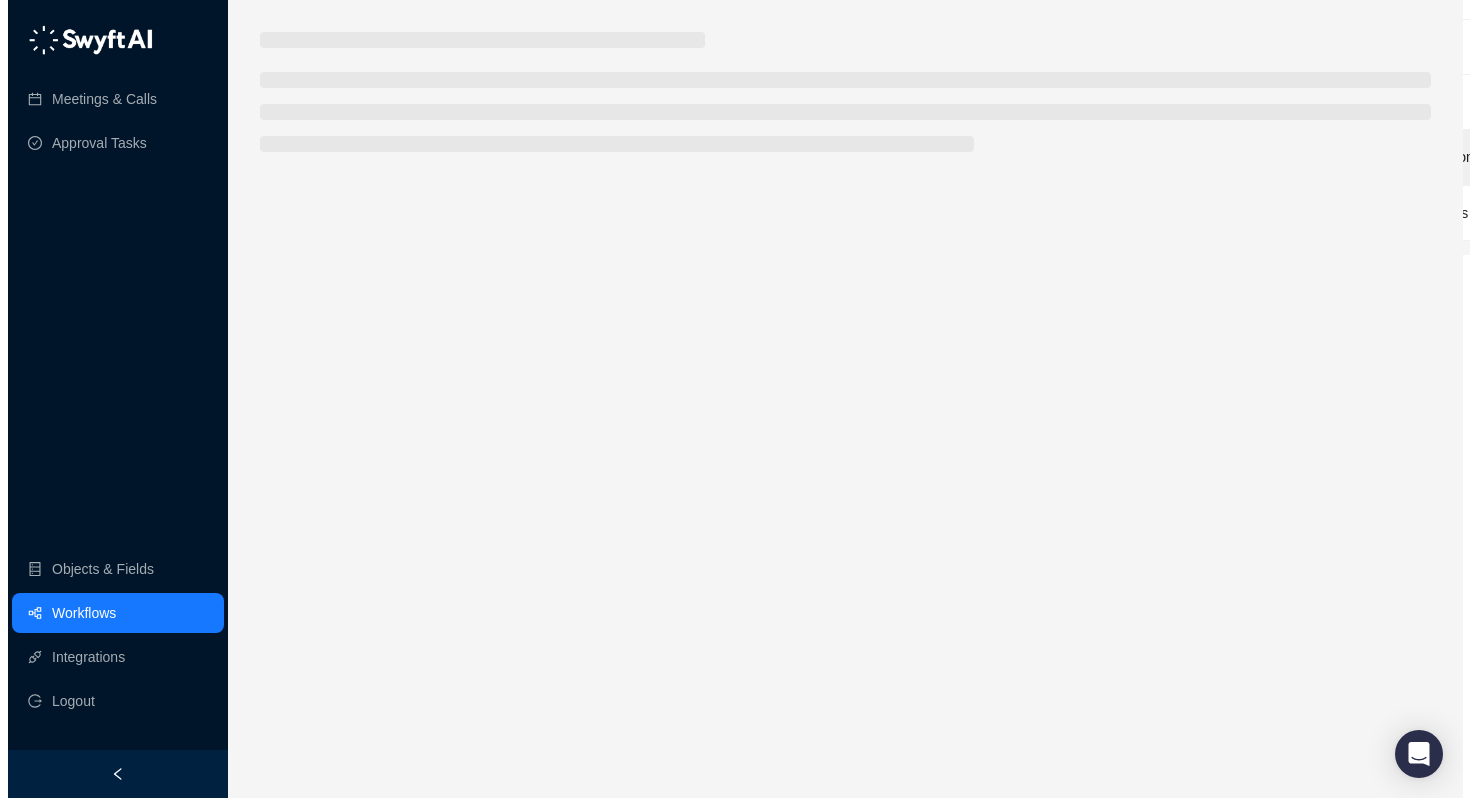 scroll, scrollTop: 0, scrollLeft: 0, axis: both 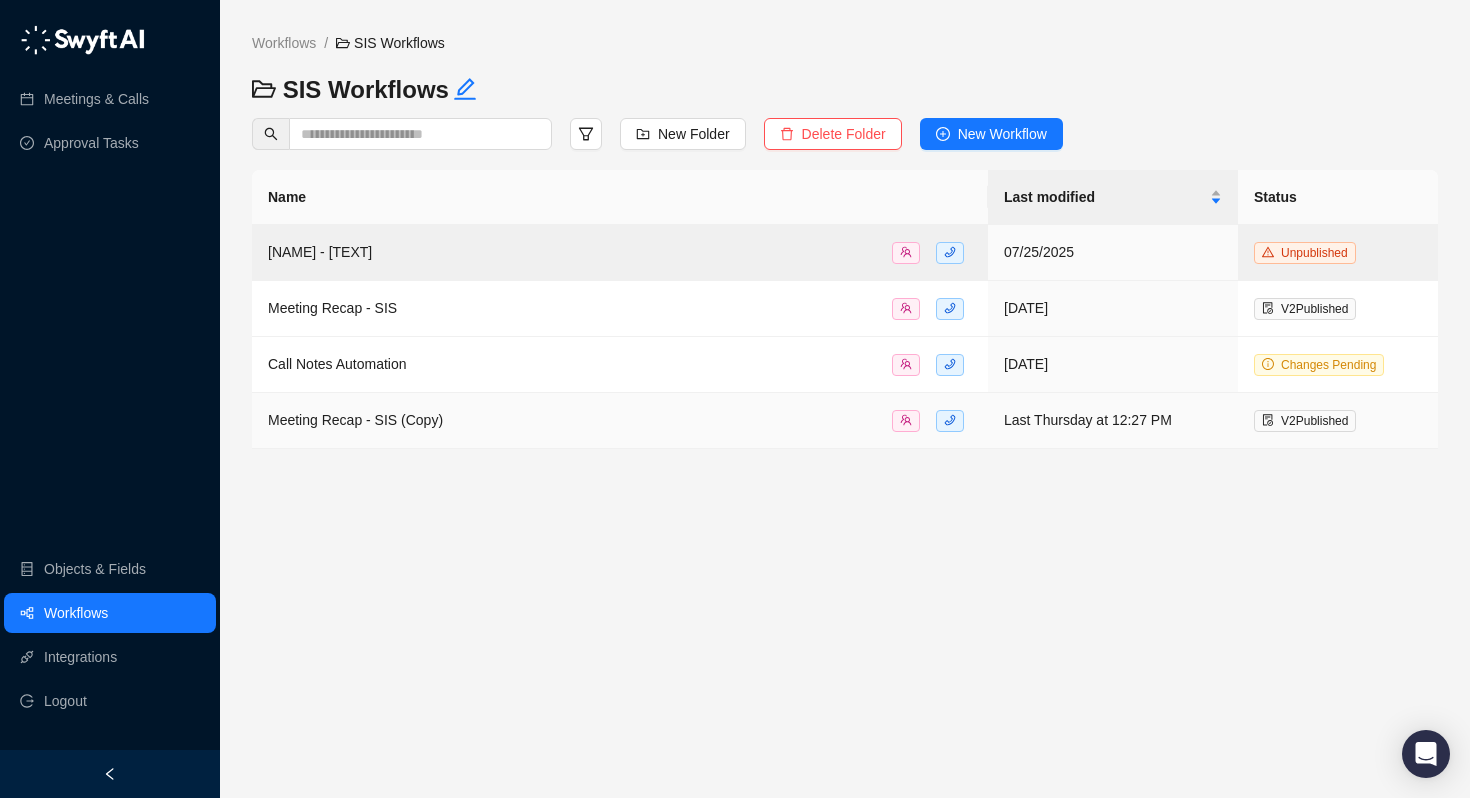click on "Meeting Recap - SIS (Copy)" at bounding box center [620, 420] 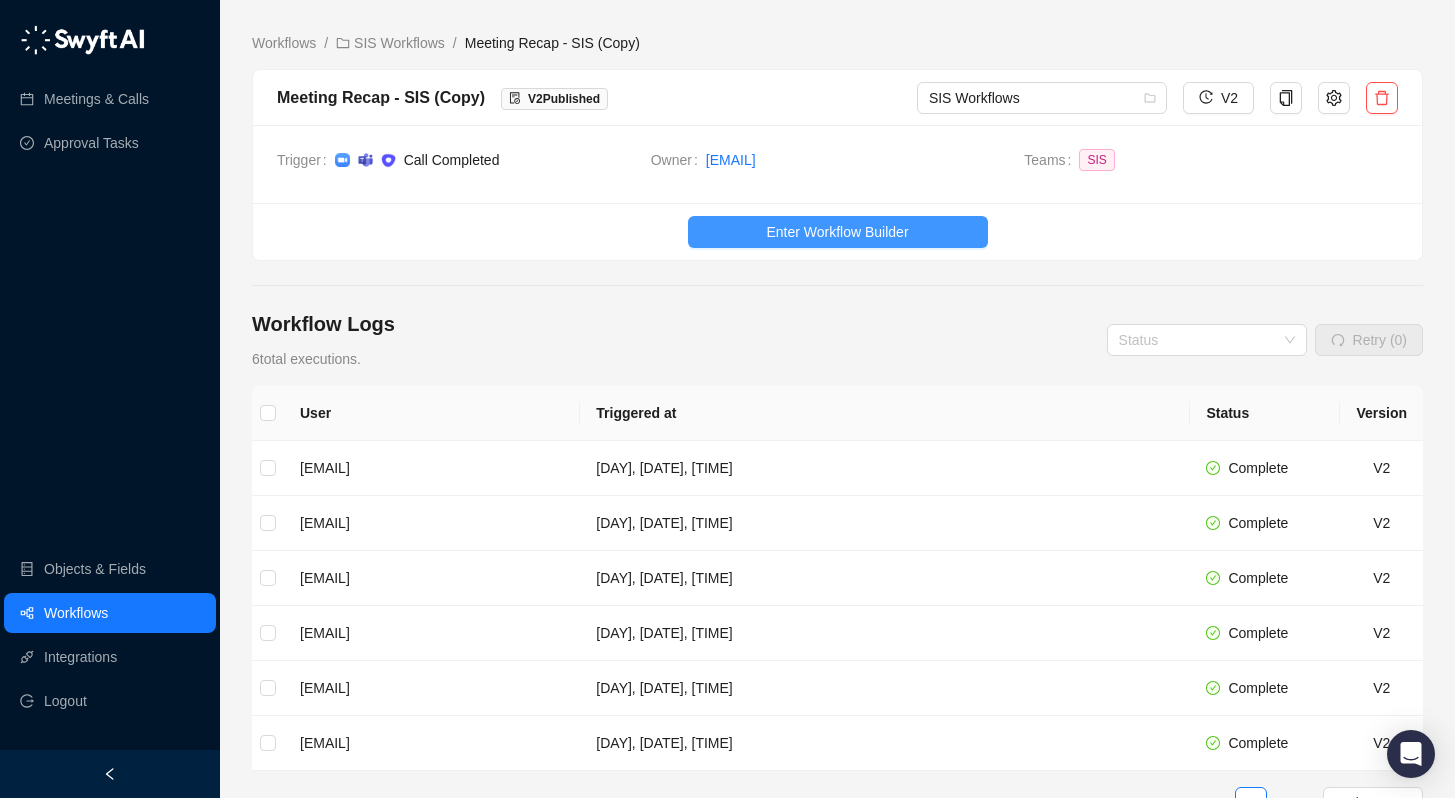 click on "Enter Workflow Builder" at bounding box center (837, 232) 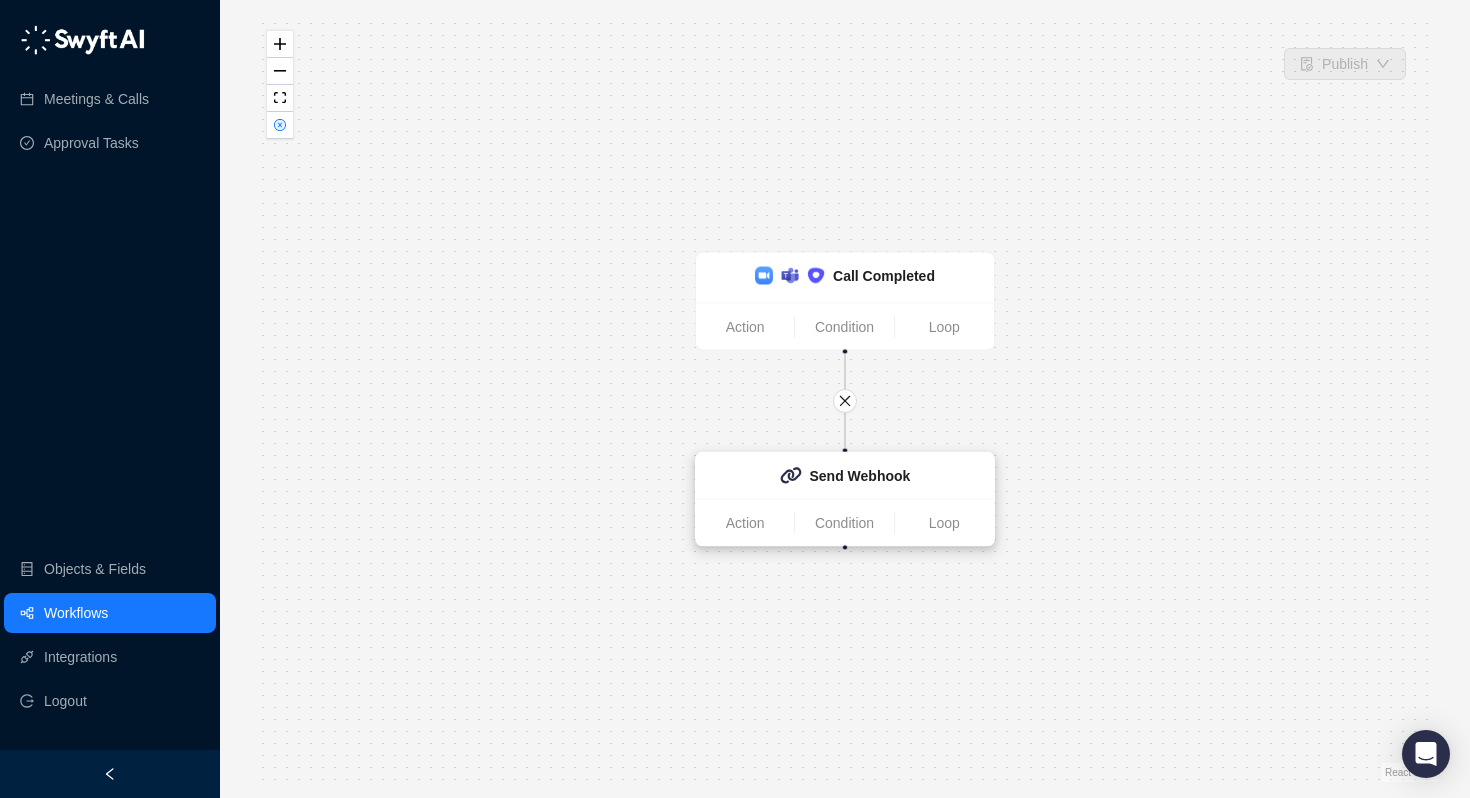 click on "Send Webhook" at bounding box center [860, 476] 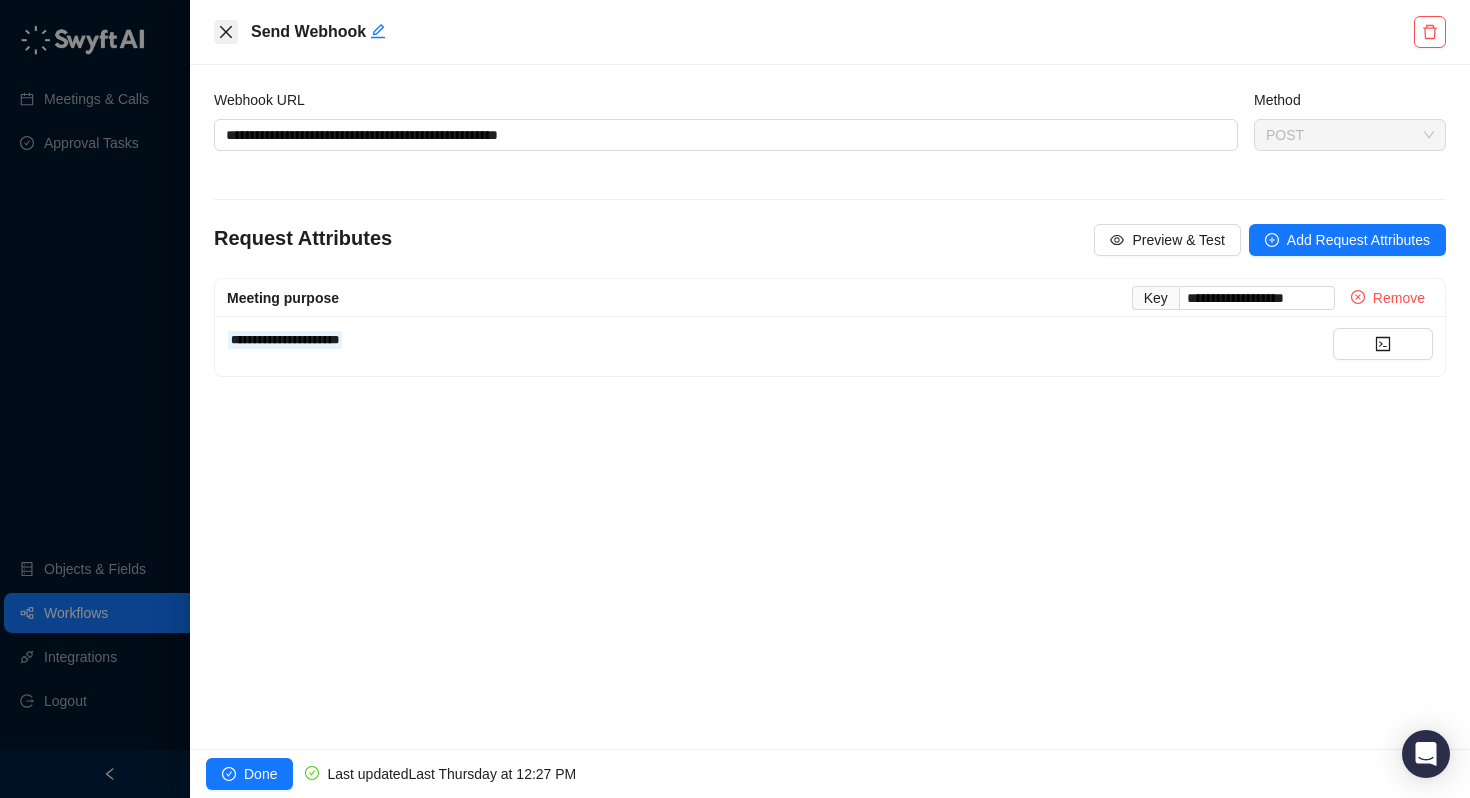 click 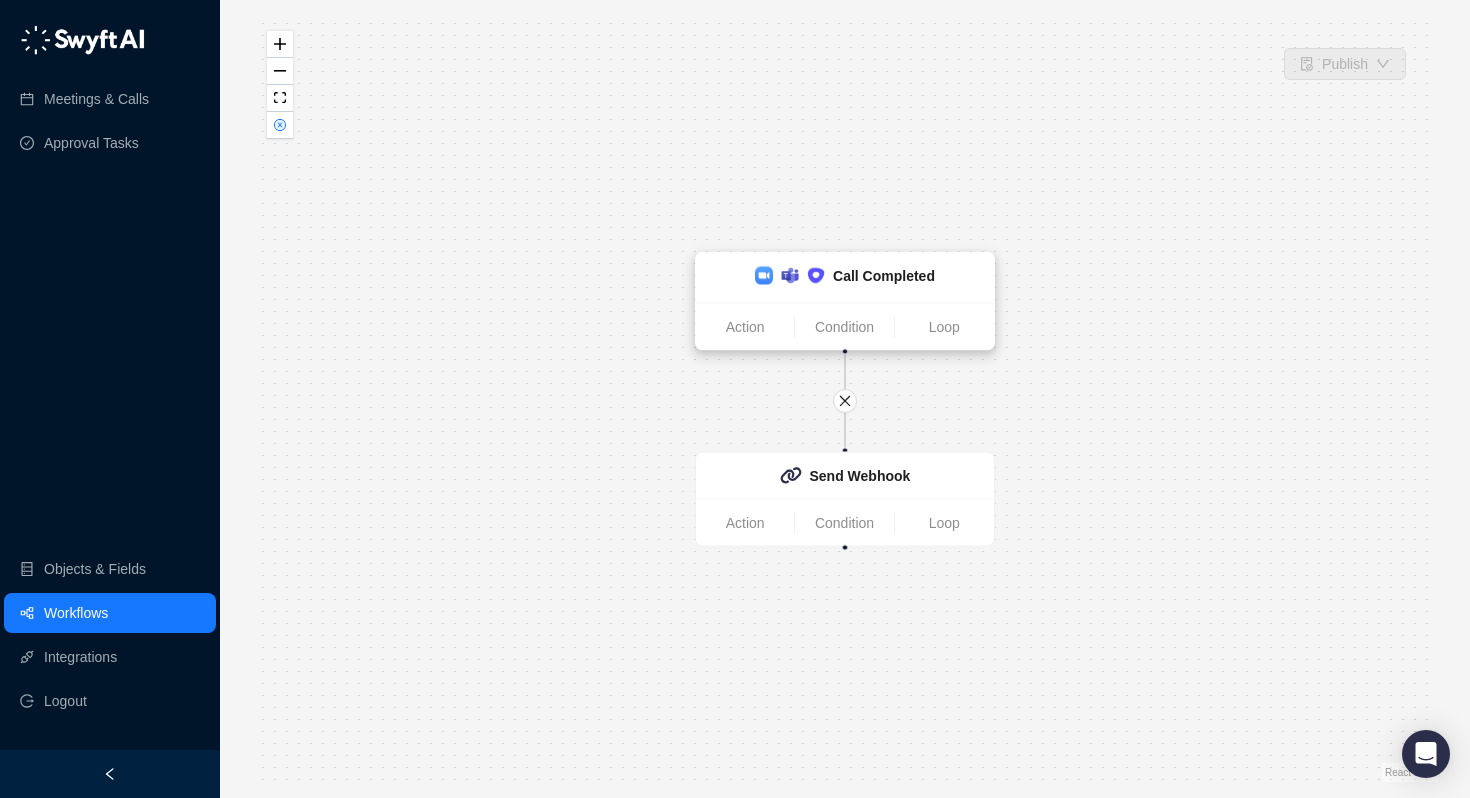 click on "Call Completed" at bounding box center [884, 276] 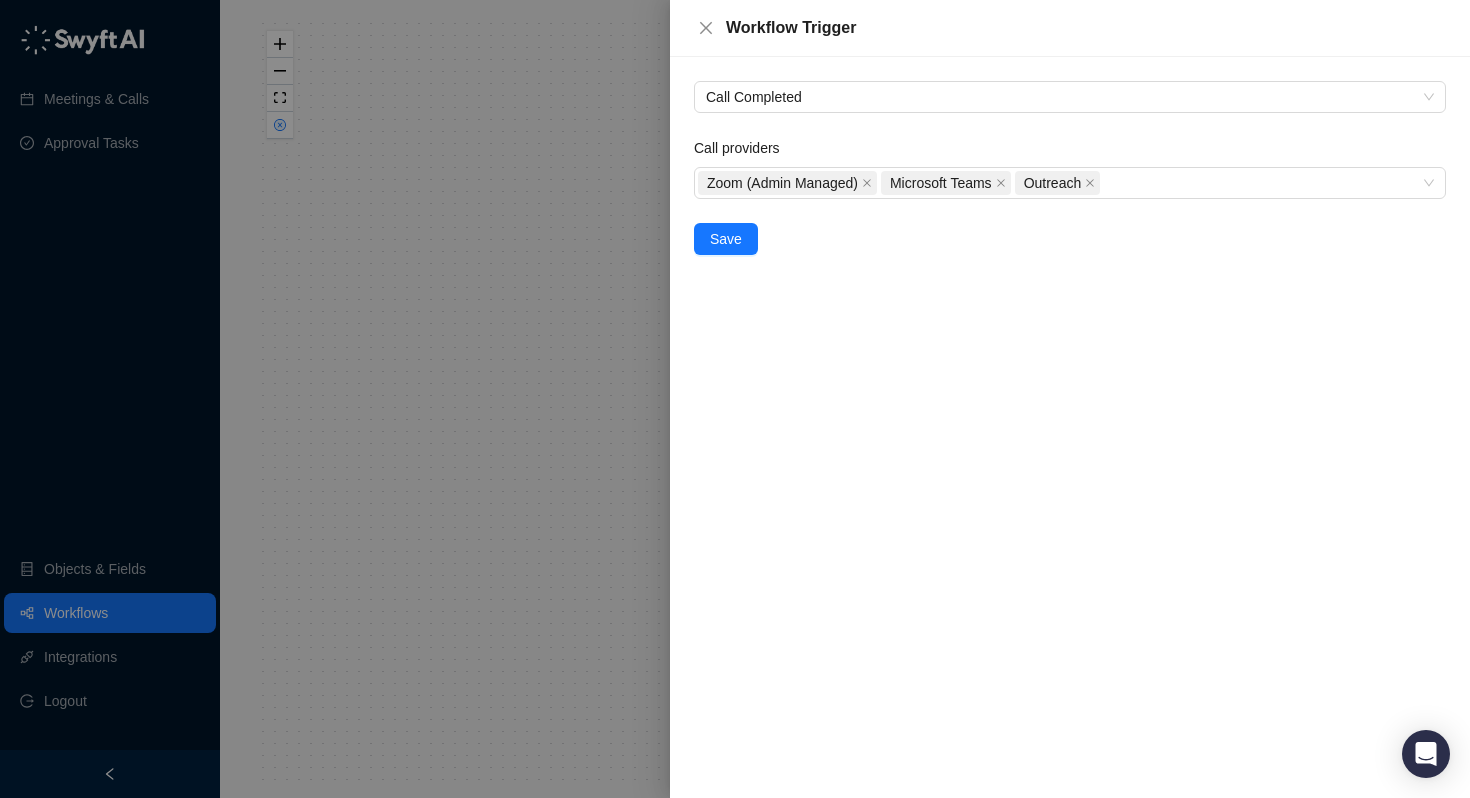 click at bounding box center [735, 399] 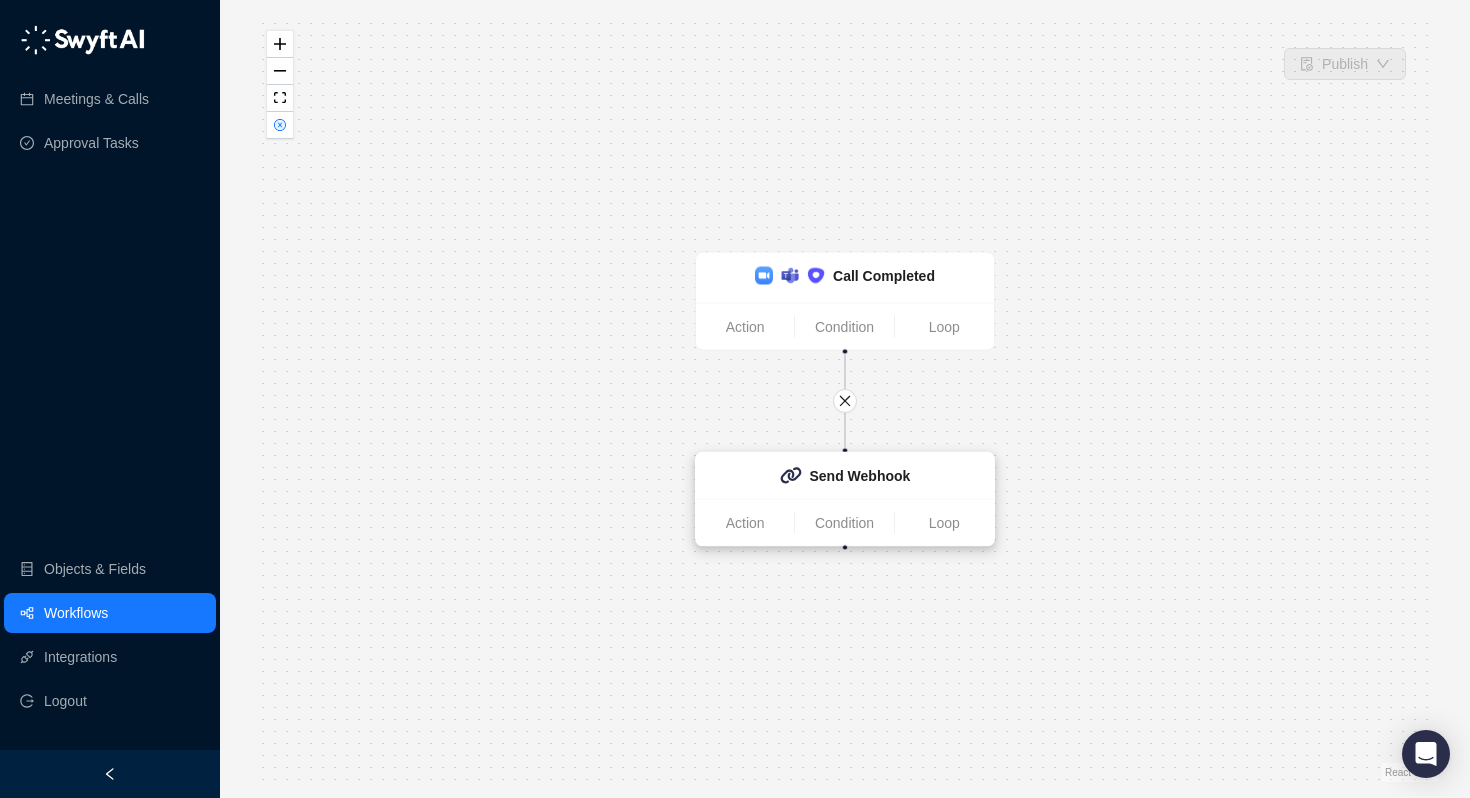 click on "Send Webhook" at bounding box center [860, 476] 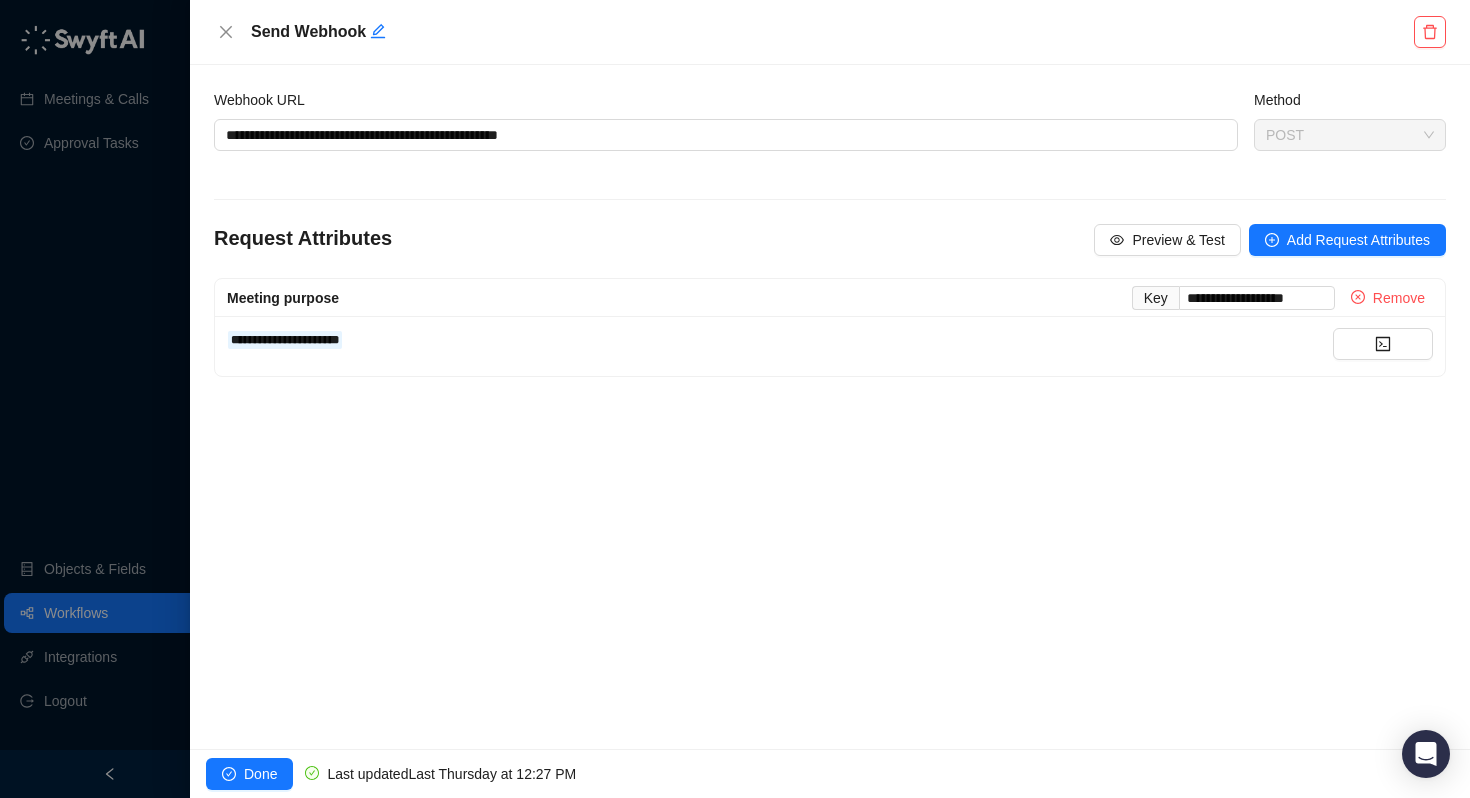 drag, startPoint x: 365, startPoint y: 339, endPoint x: 302, endPoint y: 353, distance: 64.53681 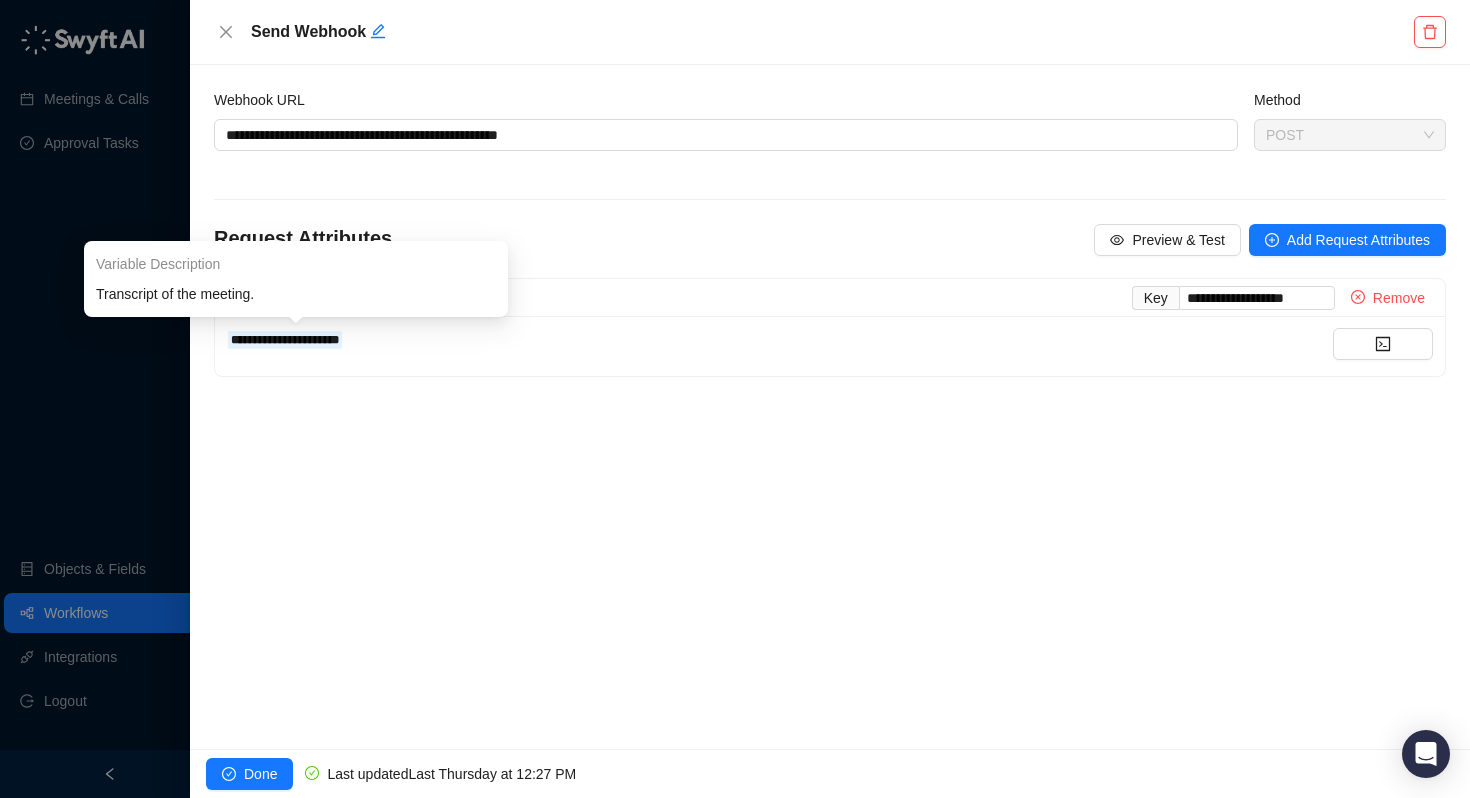 click on "**********" at bounding box center [285, 340] 